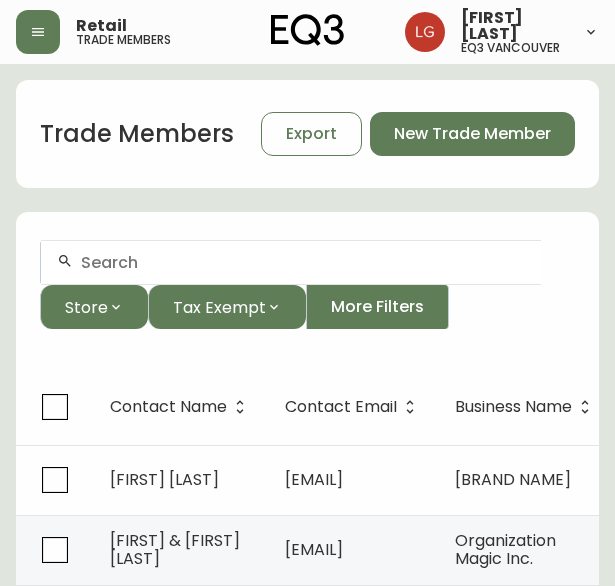scroll, scrollTop: 100, scrollLeft: 0, axis: vertical 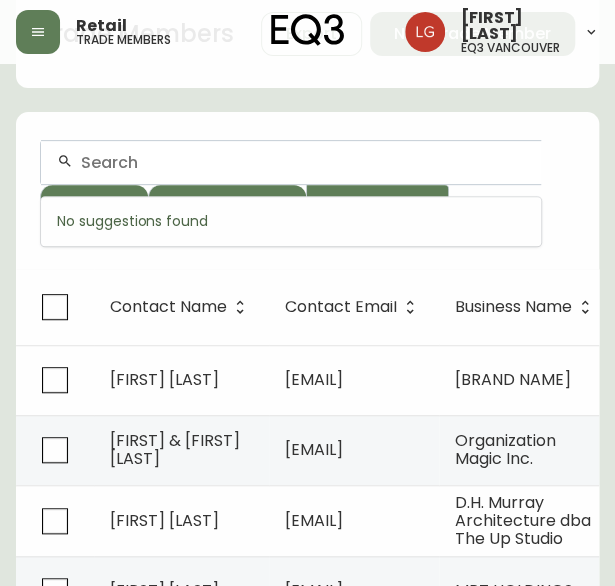 click at bounding box center [303, 162] 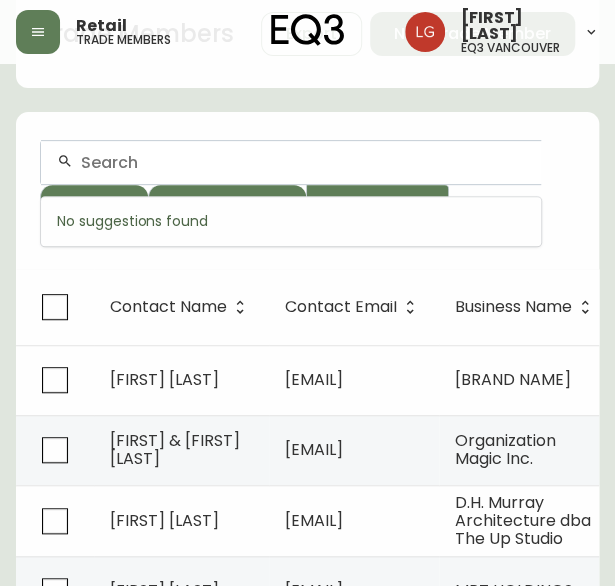 type on "D" 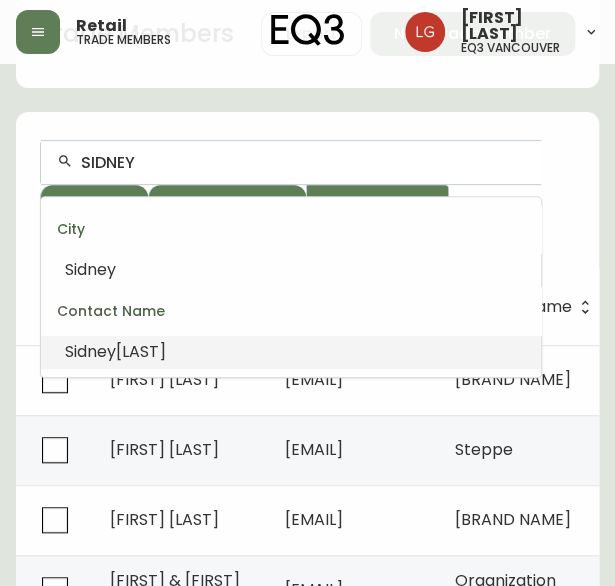 click on "[LAST]" at bounding box center (141, 351) 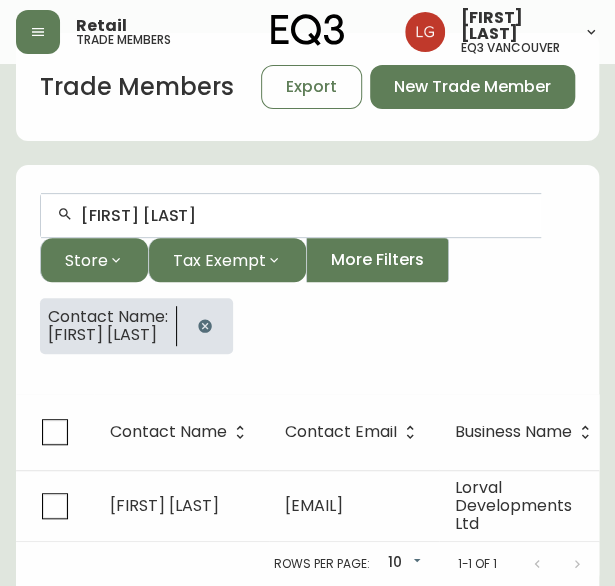 scroll, scrollTop: 60, scrollLeft: 0, axis: vertical 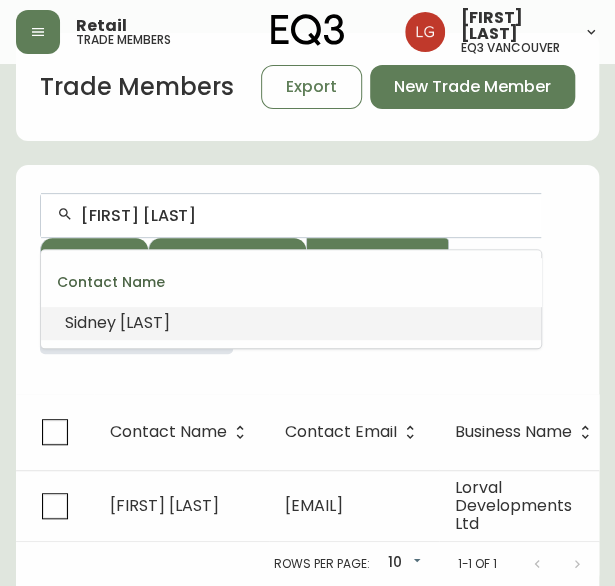 drag, startPoint x: 225, startPoint y: 211, endPoint x: -6, endPoint y: 221, distance: 231.21635 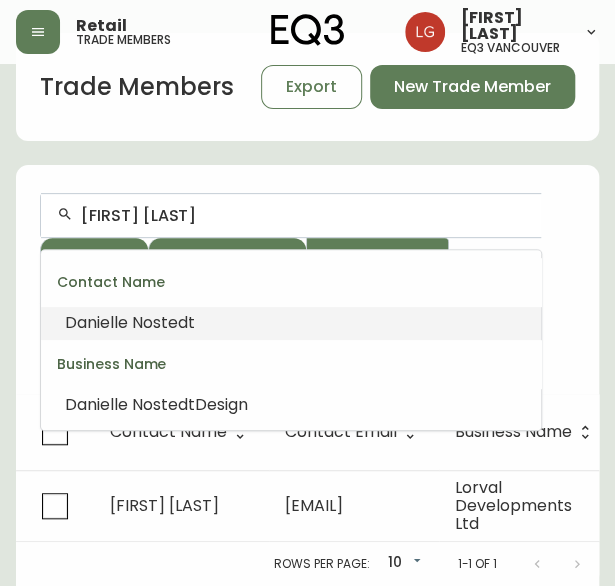 click on "[FIRST] [LAST]" at bounding box center (291, 323) 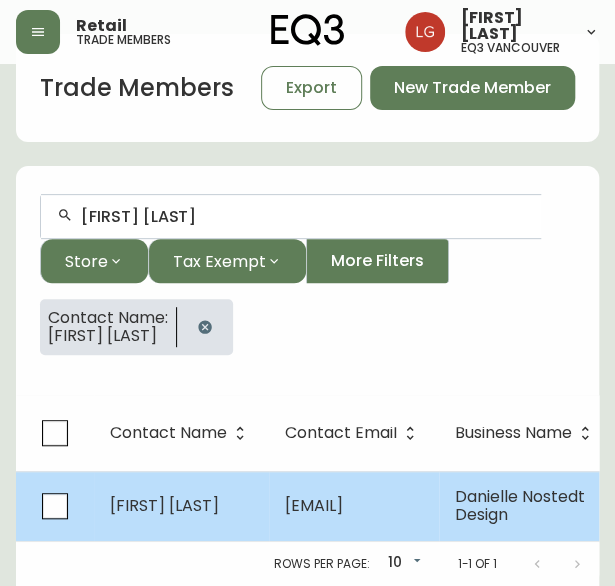 type on "[FIRST] [LAST]" 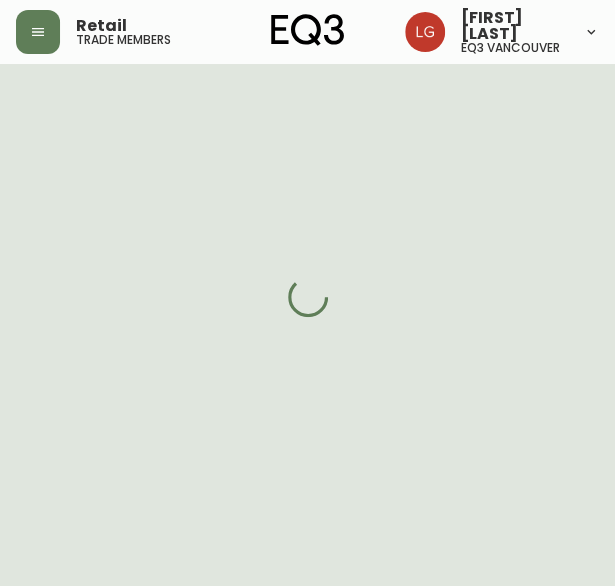 select on "ON" 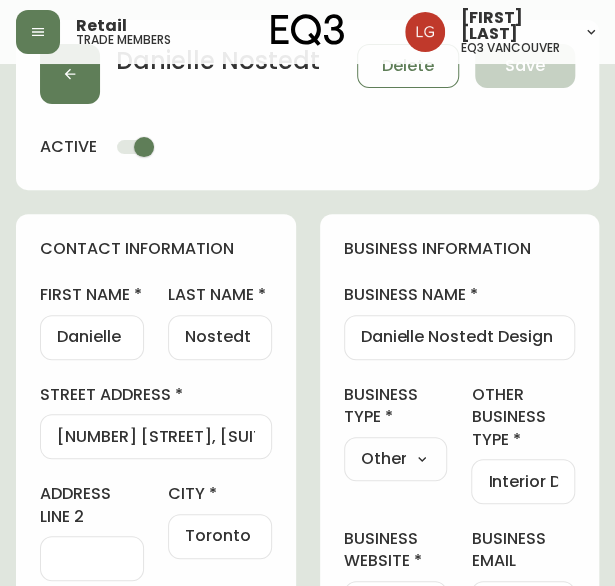 type on "EQ3 Toronto - Hanna" 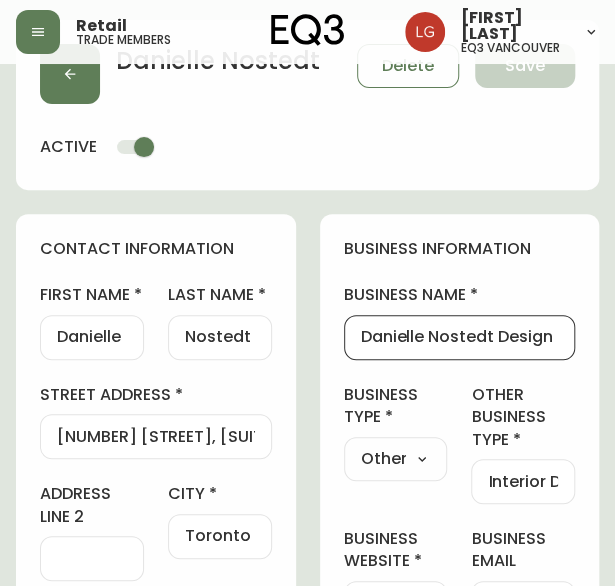 scroll, scrollTop: 0, scrollLeft: 0, axis: both 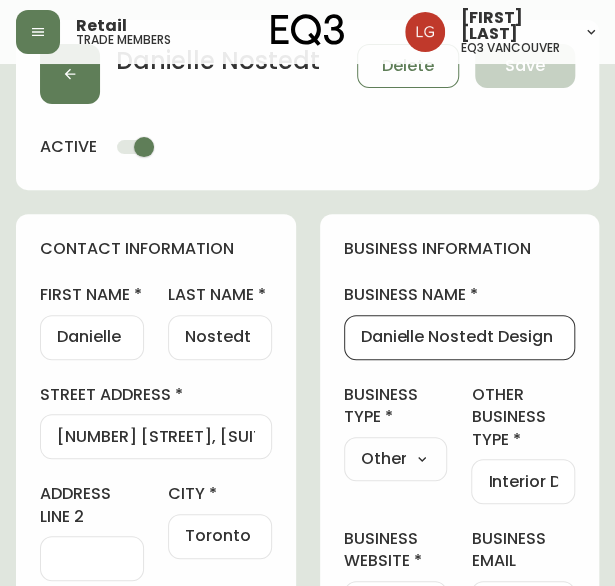 drag, startPoint x: 550, startPoint y: 336, endPoint x: 309, endPoint y: 330, distance: 241.07468 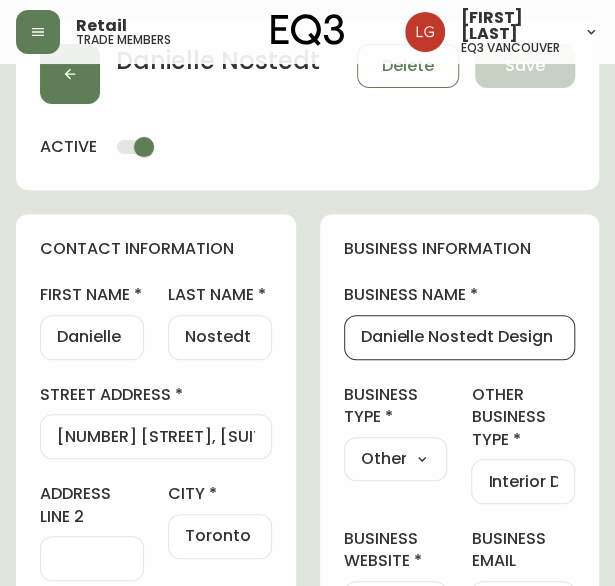 scroll, scrollTop: 160, scrollLeft: 0, axis: vertical 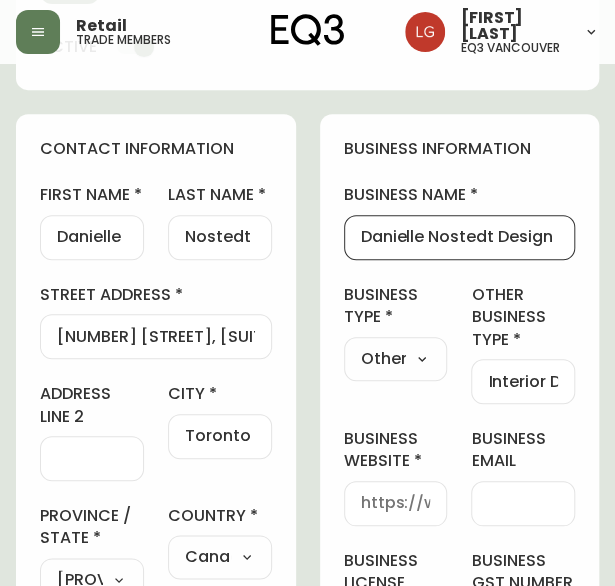 click on "[NUMBER] [STREET], [SUITE]" at bounding box center [156, 336] 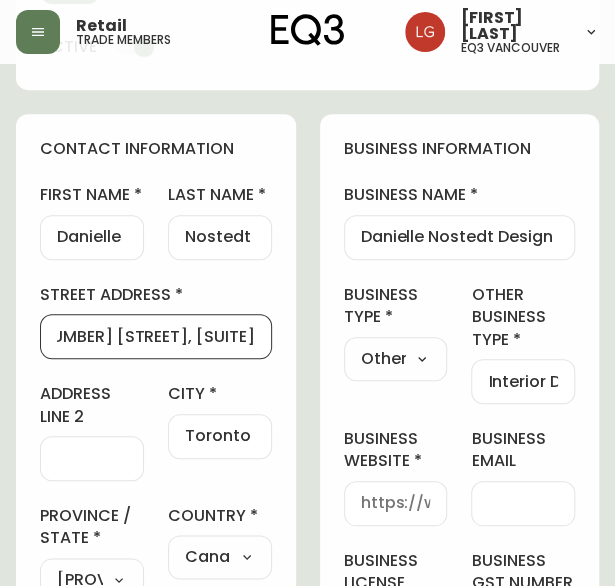 scroll, scrollTop: 0, scrollLeft: 93, axis: horizontal 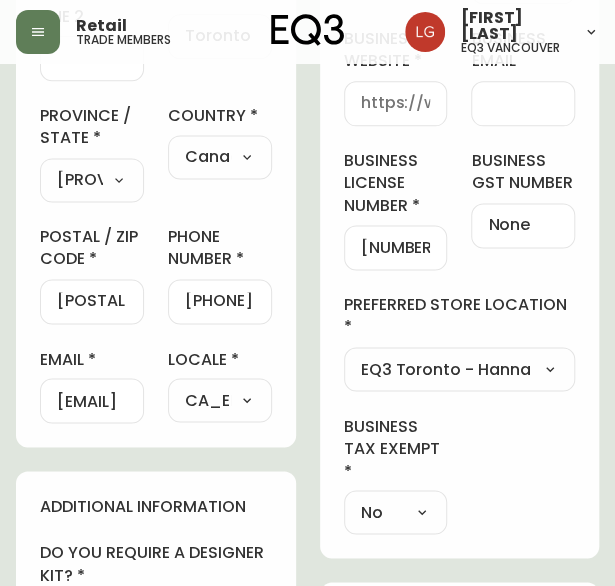 click on "Select - Store locations EQ3 Brossard EQ3 Burlington EQ3 Calgary EQ3 Montréal - Griffintown EQ3 Montréal - St Laurent EQ3 Ottawa EQ3 Outlet - Laval EQ3 Quebec City EQ3 Toronto - Hanna EQ3 Toronto - King EQ3 Vancouver EQ3 Winnipeg Select - Trade locations EQ3 US Trade - Formally East" at bounding box center [460, 369] 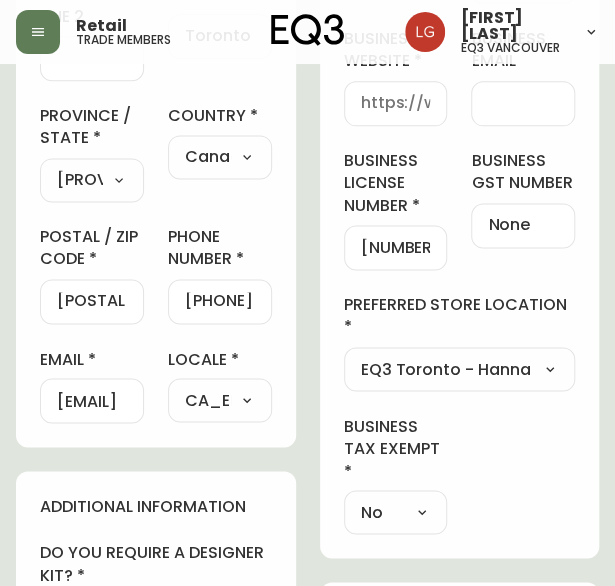 select on "cjw10z96p001r6gs00juufhhe" 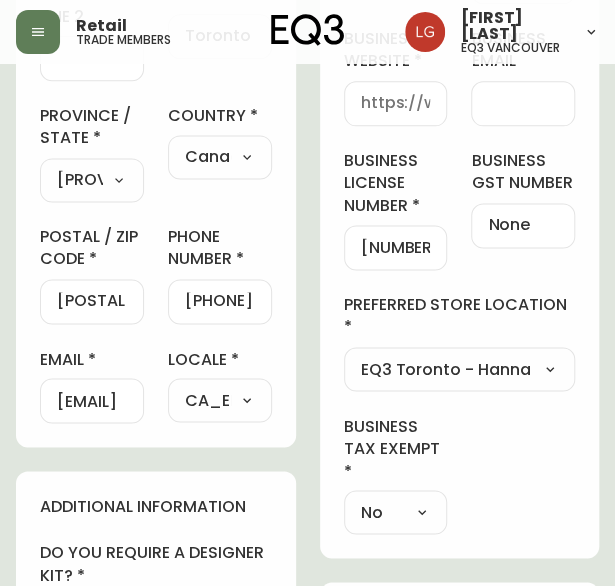 click on "Select - Store locations EQ3 Brossard EQ3 Burlington EQ3 Calgary EQ3 Montréal - Griffintown EQ3 Montréal - St Laurent EQ3 Ottawa EQ3 Outlet - Laval EQ3 Quebec City EQ3 Toronto - Hanna EQ3 Toronto - King EQ3 Vancouver EQ3 Winnipeg Select - Trade locations EQ3 US Trade - Formally East" at bounding box center (460, 369) 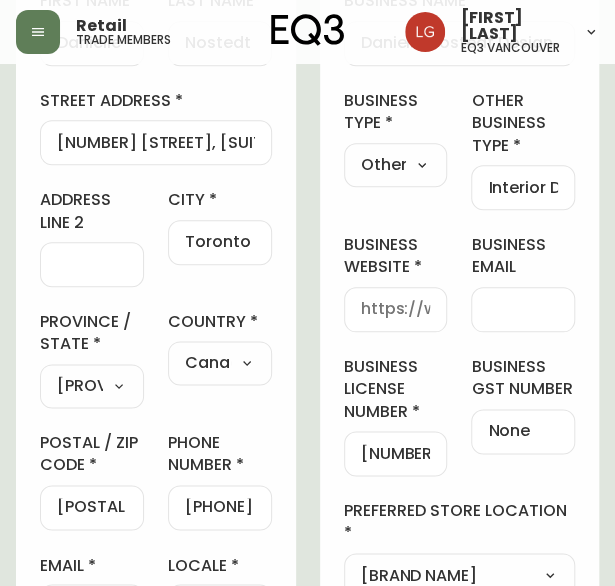 scroll, scrollTop: 260, scrollLeft: 0, axis: vertical 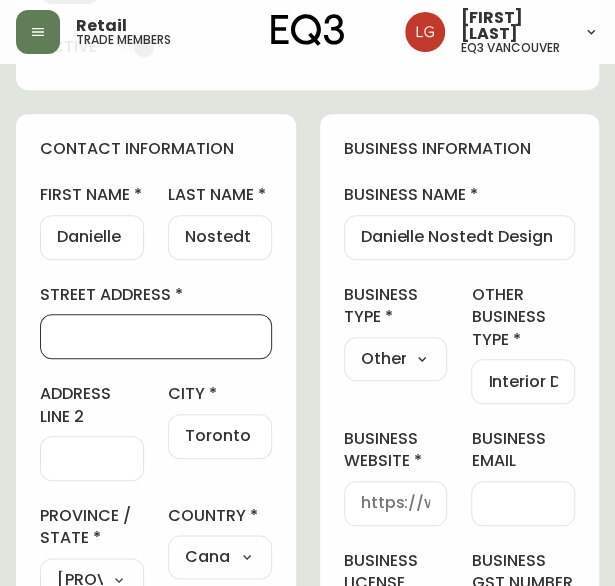 click on "street address" at bounding box center [156, 336] 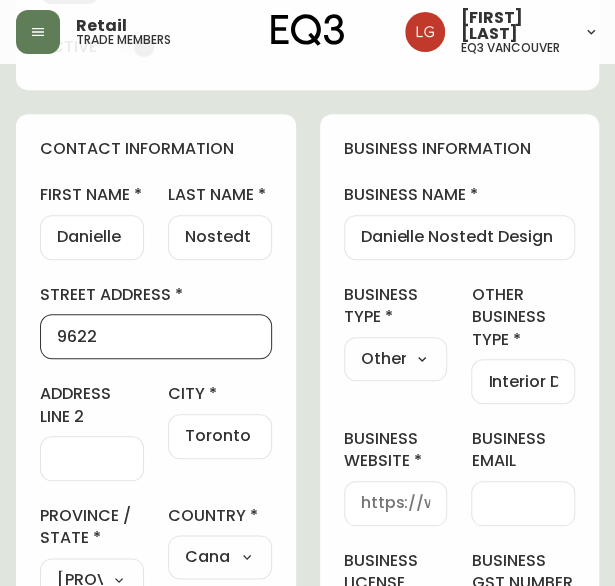 click on "Save" at bounding box center [525, -34] 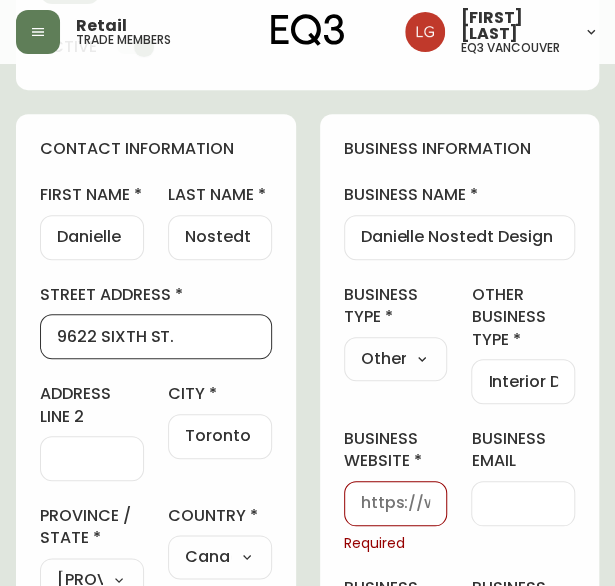 type on "9622 SIXTH ST." 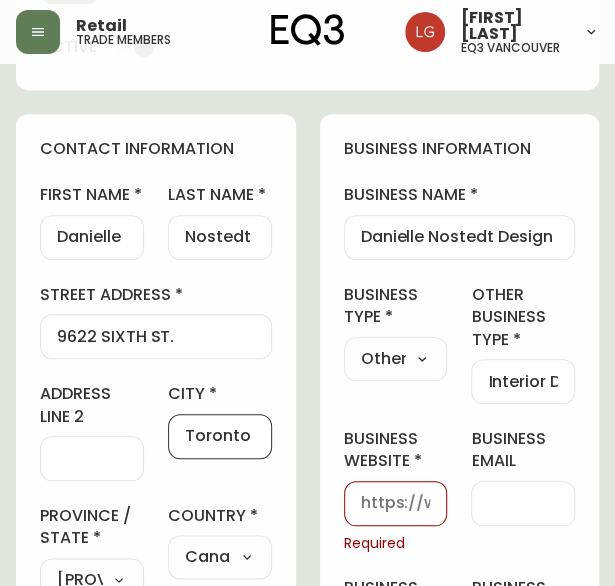drag, startPoint x: 188, startPoint y: 435, endPoint x: 355, endPoint y: 460, distance: 168.86089 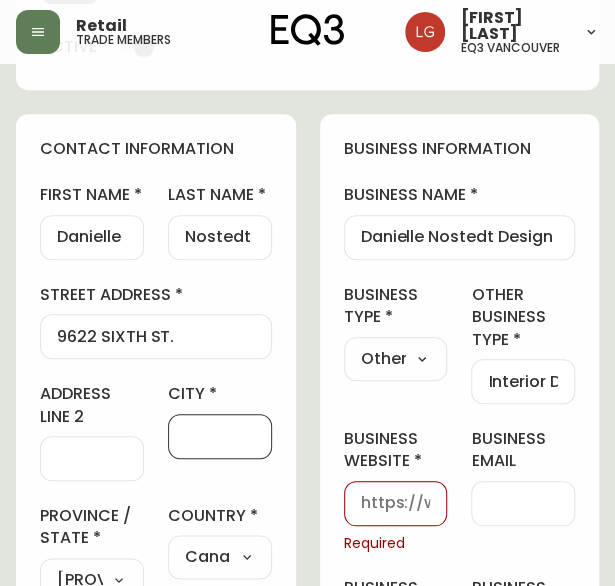 scroll, scrollTop: 0, scrollLeft: 0, axis: both 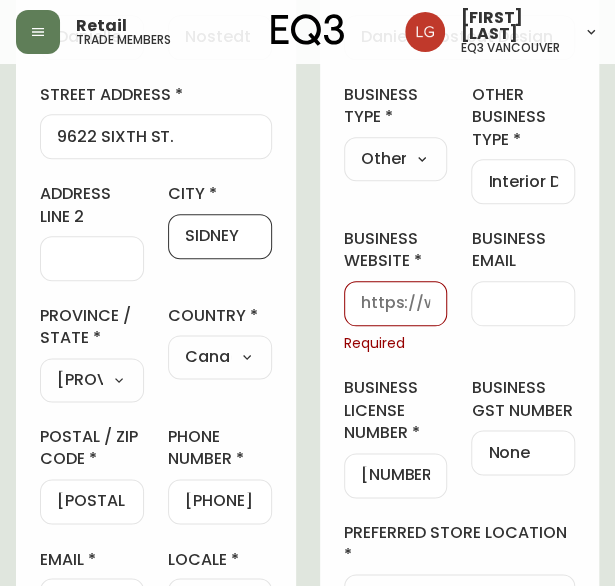 type on "SIDNEY" 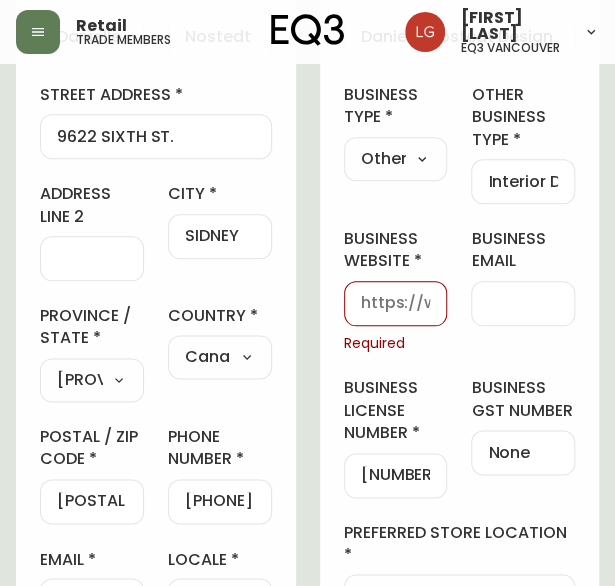 click on "first name [FIRST] last name [LAST] street address [NUMBER] [STREET]. address line 2 city [CITY] province / state [PROVINCE] Select Alberta British Columbia Manitoba New Brunswick Newfoundland and Labrador Nova Scotia Nunavut Northwest Territories Ontario Prince Edward Island Quebec Saskatchewan Yukon country Canada Select Canada United States postal / zip code [POSTAL_CODE] phone number [PHONE] email [EMAIL] locale CA_EN Select CA_EN CA_FR US_EN" at bounding box center [156, 303] 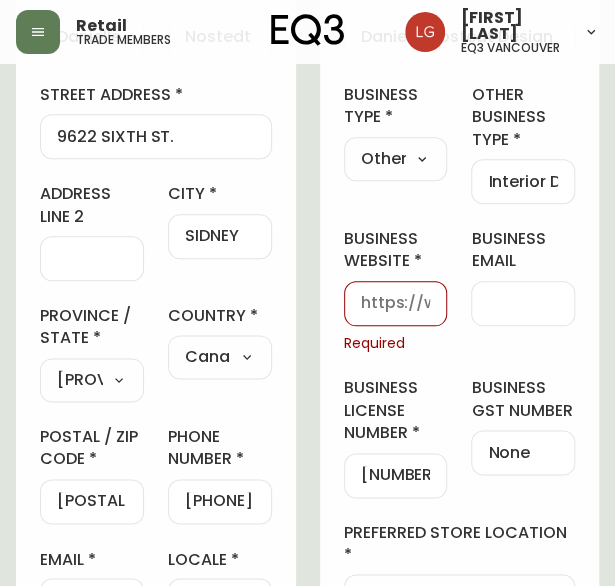 click on "Select [PROVINCE] [PROVINCE] [PROVINCE] [PROVINCE] [PROVINCE] [PROVINCE] [PROVINCE] [PROVINCE] [PROVINCE] [PROVINCE]" at bounding box center (92, 380) 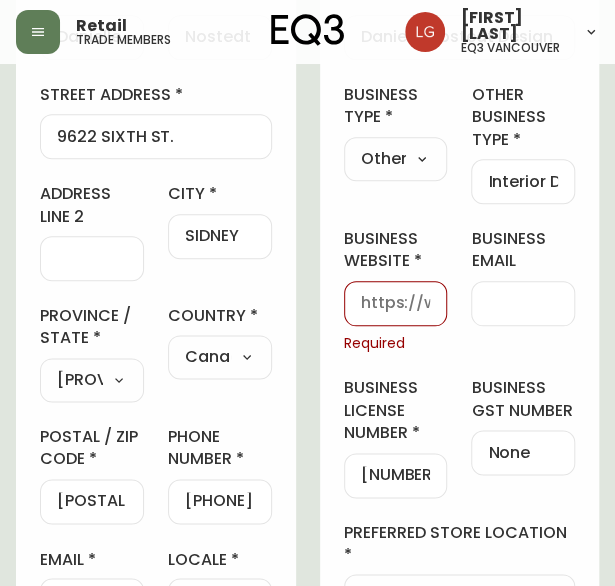 select on "BC" 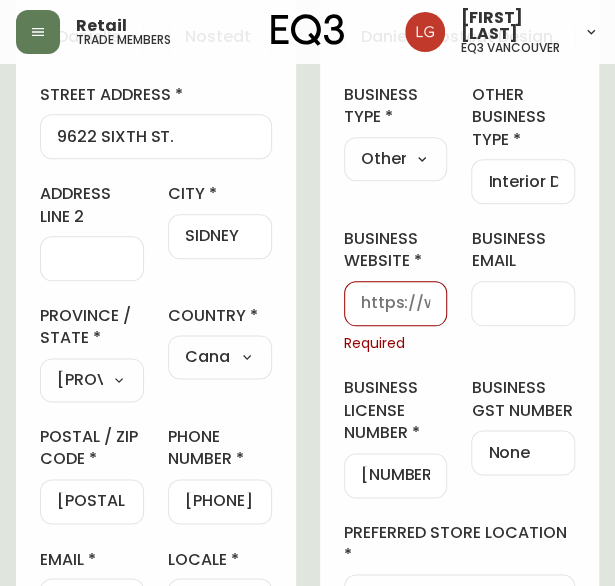 click on "Select [PROVINCE] [PROVINCE] [PROVINCE] [PROVINCE] [PROVINCE] [PROVINCE] [PROVINCE] [PROVINCE] [PROVINCE] [PROVINCE]" at bounding box center (92, 380) 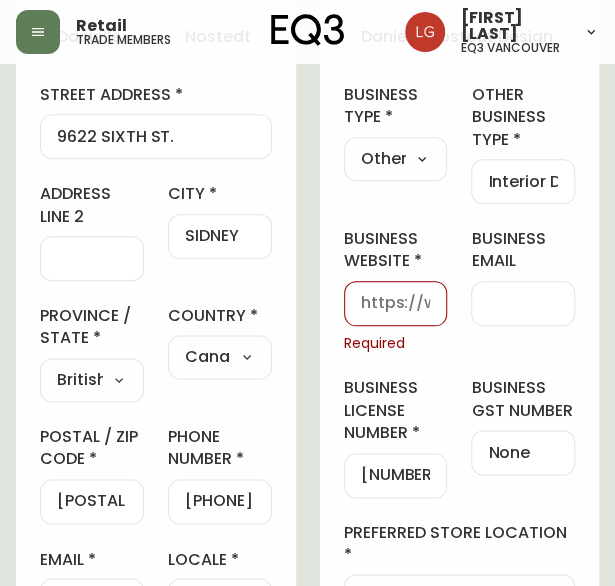 click on "Select Canada United States" at bounding box center (220, 358) 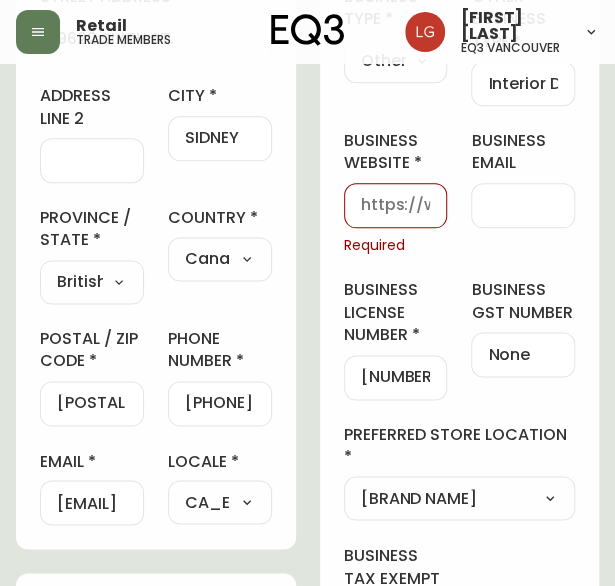 scroll, scrollTop: 460, scrollLeft: 0, axis: vertical 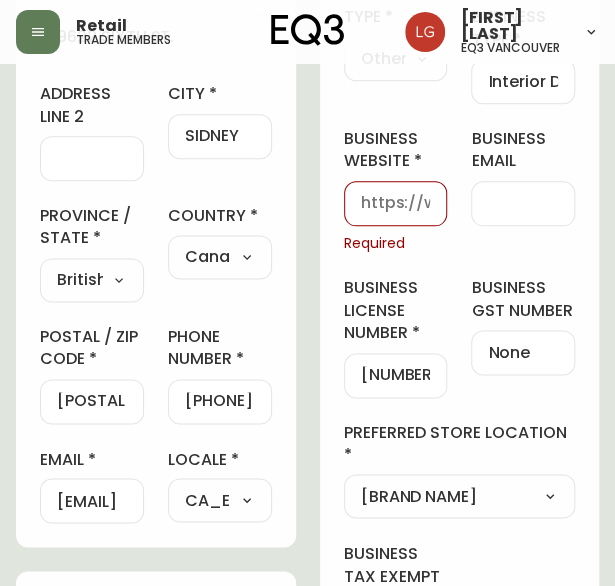 click on "business website" at bounding box center (396, 203) 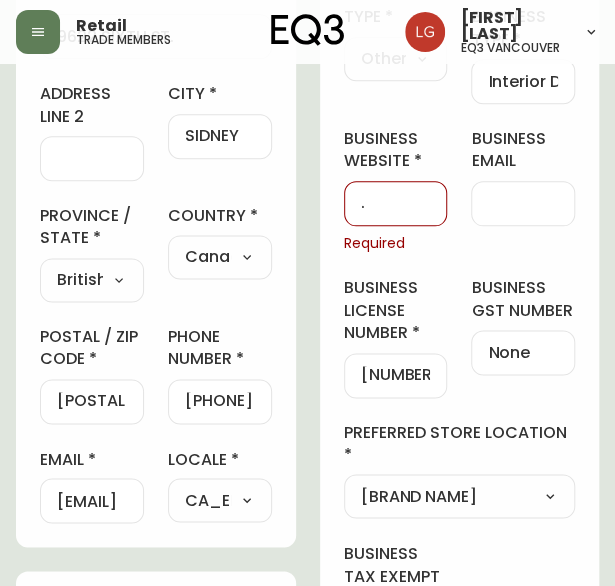 type on "." 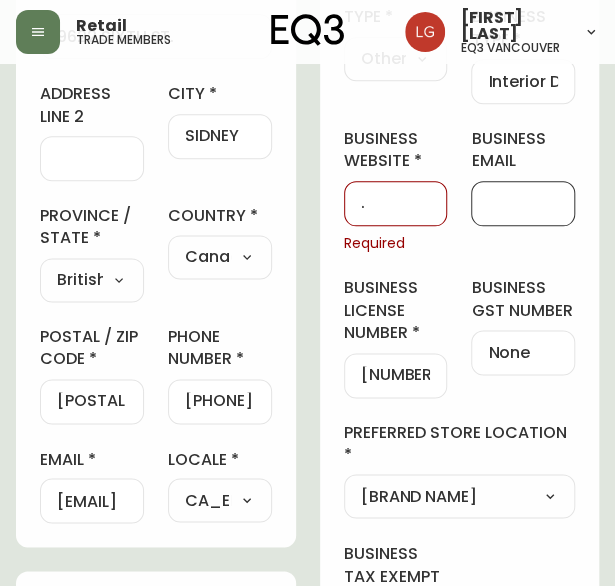 click on "business email" at bounding box center (523, 203) 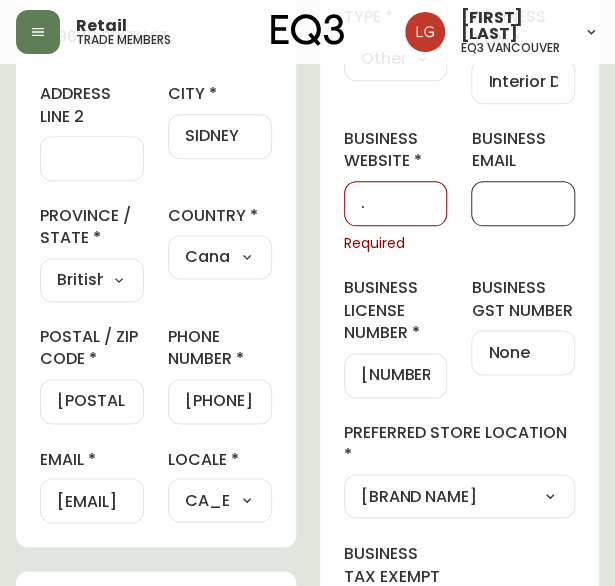 click on "phone number" at bounding box center (220, 348) 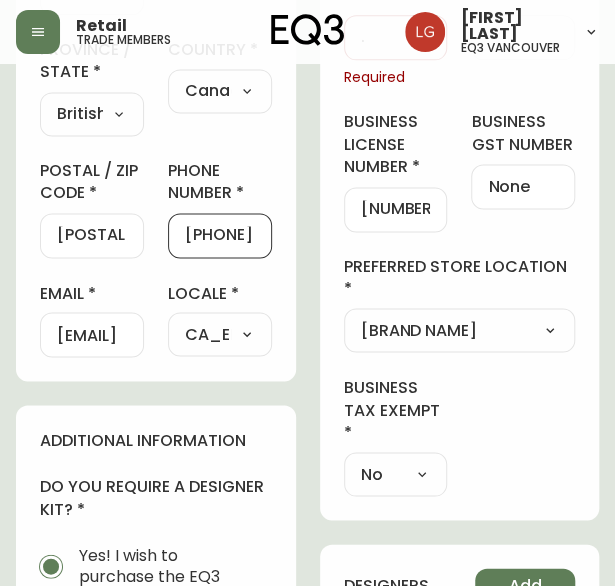 scroll, scrollTop: 660, scrollLeft: 0, axis: vertical 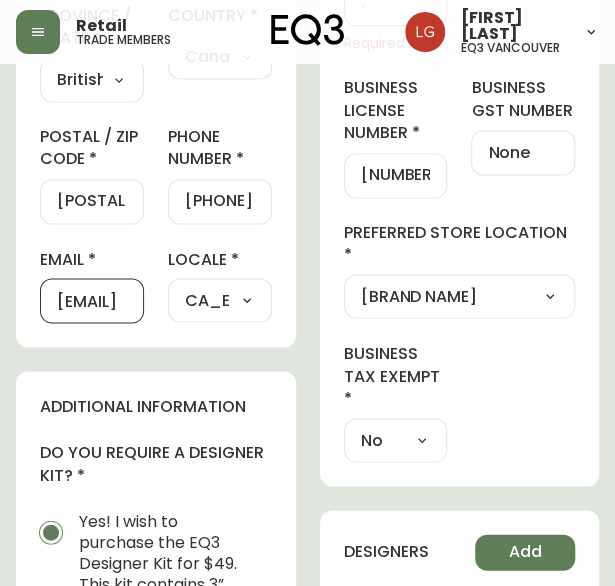 click on "[EMAIL]" at bounding box center (92, 300) 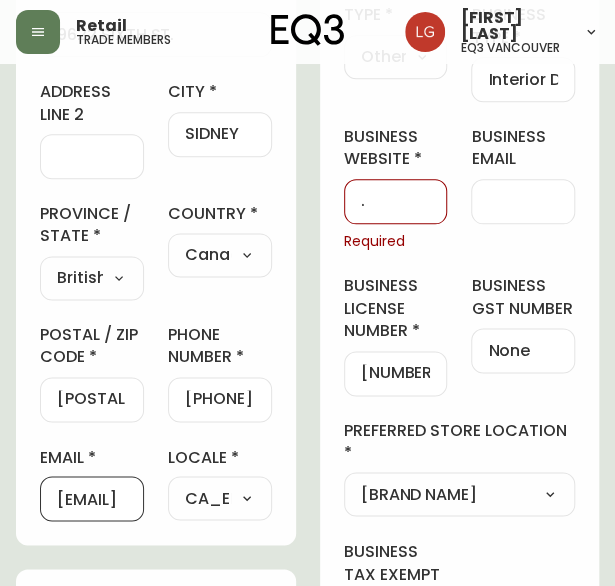 scroll, scrollTop: 460, scrollLeft: 0, axis: vertical 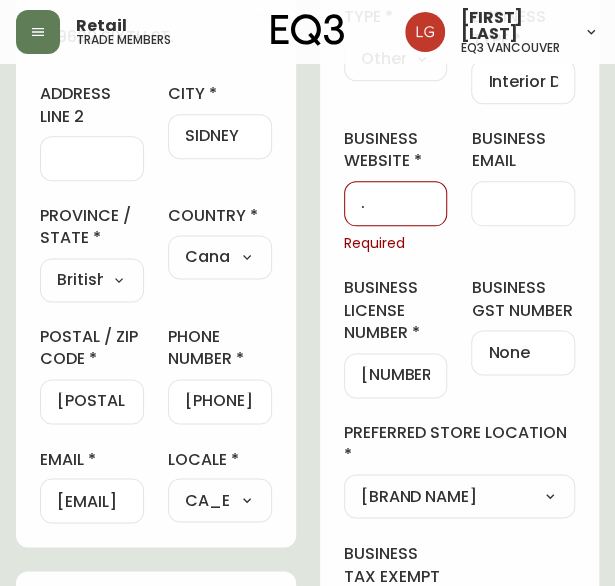 click at bounding box center (523, 203) 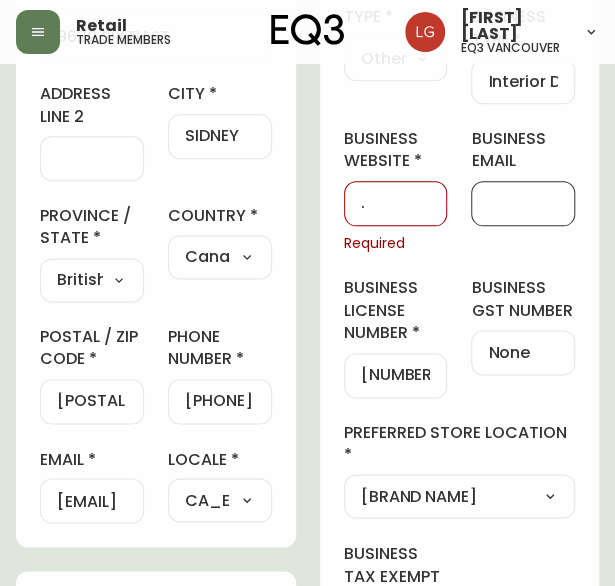 paste on "[EMAIL]" 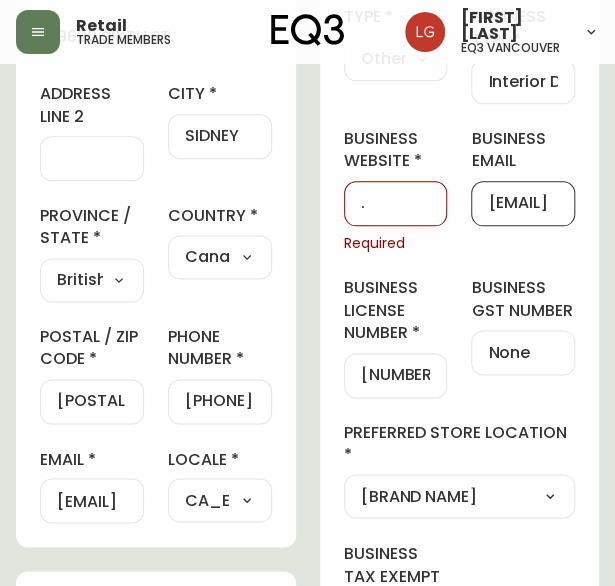scroll, scrollTop: 0, scrollLeft: 120, axis: horizontal 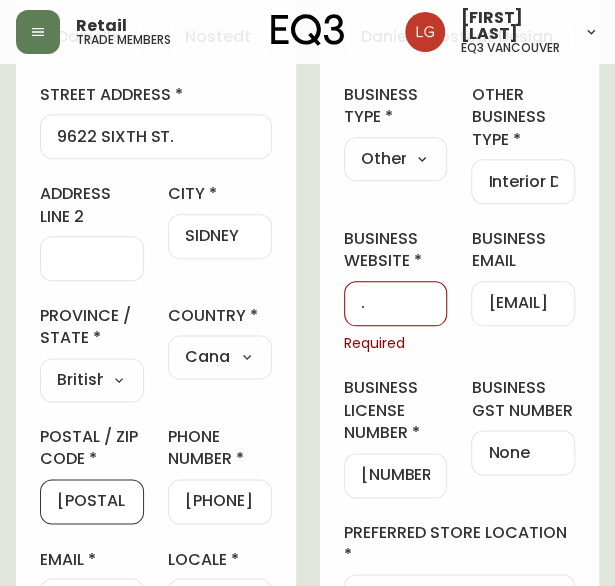 drag, startPoint x: 126, startPoint y: 499, endPoint x: -6, endPoint y: 443, distance: 143.38759 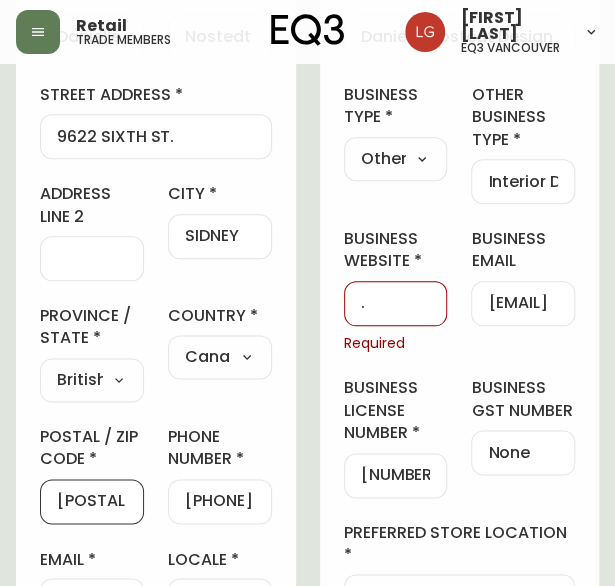 click on "Retail trade members [FIRST] [LAST] eq3 vancouver [FIRST] [LAST] Delete Save active contact information first name [FIRST] last name [LAST] street address [NUMBER] [STREET]. address line 2 city [CITY] province / state [PROVINCE] Select Alberta British Columbia Manitoba New Brunswick Newfoundland and Labrador Nova Scotia Nunavut Northwest Territories Ontario Prince Edward Island Quebec Saskatchewan Yukon country Canada Select Canada United States postal / zip code [POSTAL_CODE] phone number [PHONE] email [EMAIL] locale CA_EN Select CA_EN CA_FR US_EN additional information do you require a designer kit? Yes! I wish to purchase the EQ3 Designer Kit for $49. This kit contains 3” swatches of EQ3’s complete range of fabric and leather options, as well as wood samples and the latest catalogue. Thank you, I have already received a kit. No, I do not wish to purchase a Designer Kit. how did you hear about the eq3 trade program? Other Select Social Media Advertisement Trade Show 0" at bounding box center [307, 620] 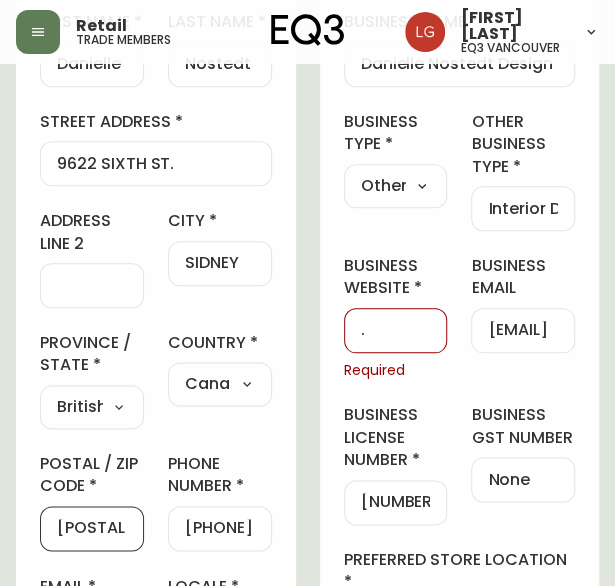 scroll, scrollTop: 500, scrollLeft: 0, axis: vertical 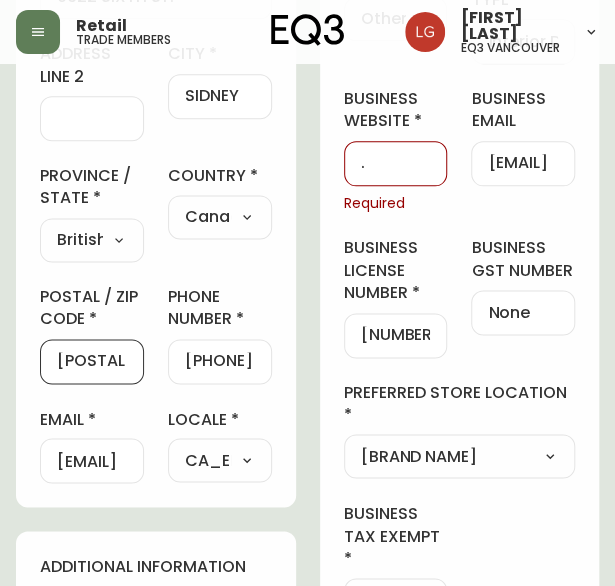 type on "[POSTAL_CODE]" 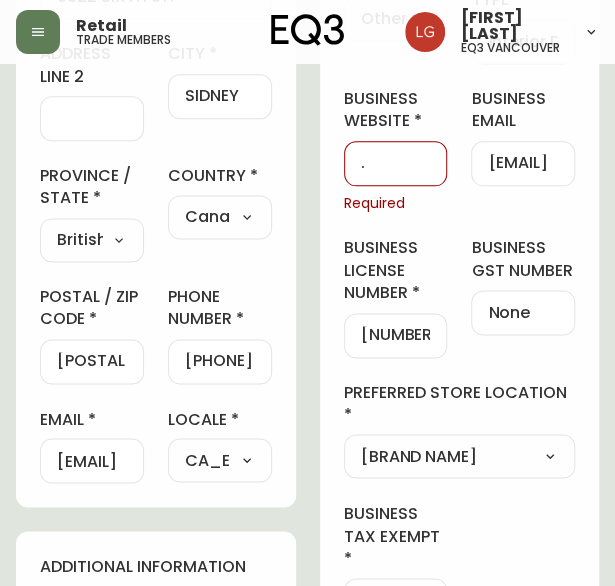 click on "[EMAIL]" at bounding box center (92, 460) 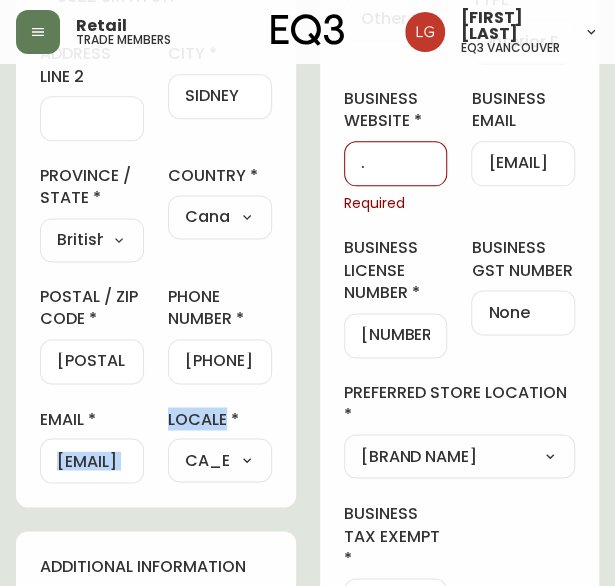 drag, startPoint x: 56, startPoint y: 450, endPoint x: 245, endPoint y: 475, distance: 190.64627 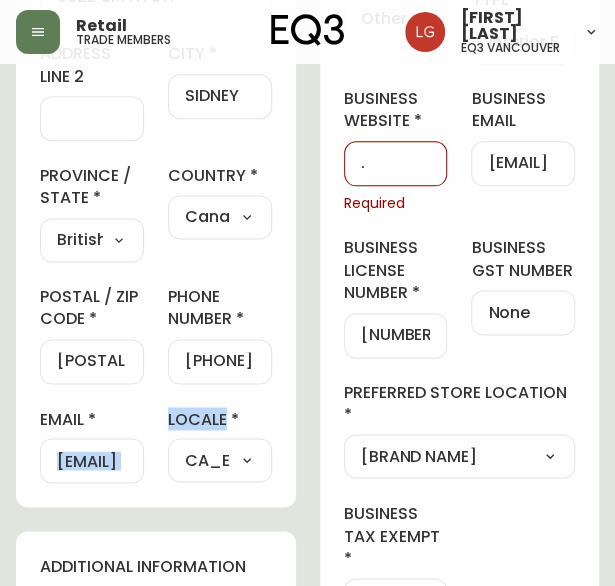 click on "first name [FIRST] last name [LAST] street address [NUMBER] [STREET]. address line 2 city [CITY] province / state [PROVINCE] Select Alberta British Columbia Manitoba New Brunswick Newfoundland and Labrador Nova Scotia Nunavut Northwest Territories Ontario Prince Edward Island Quebec Saskatchewan Yukon country Canada Select Canada United States postal / zip code [POSTAL_CODE] phone number [PHONE] email [EMAIL] locale CA_EN Select CA_EN CA_FR US_EN" at bounding box center (156, 163) 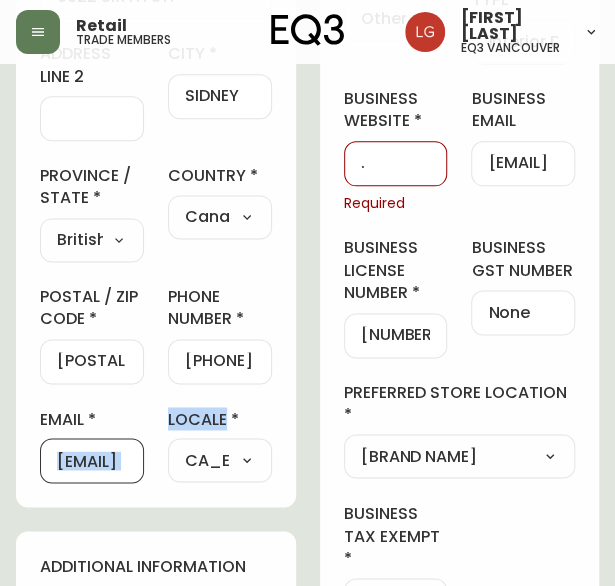 drag, startPoint x: 245, startPoint y: 475, endPoint x: 120, endPoint y: 451, distance: 127.28315 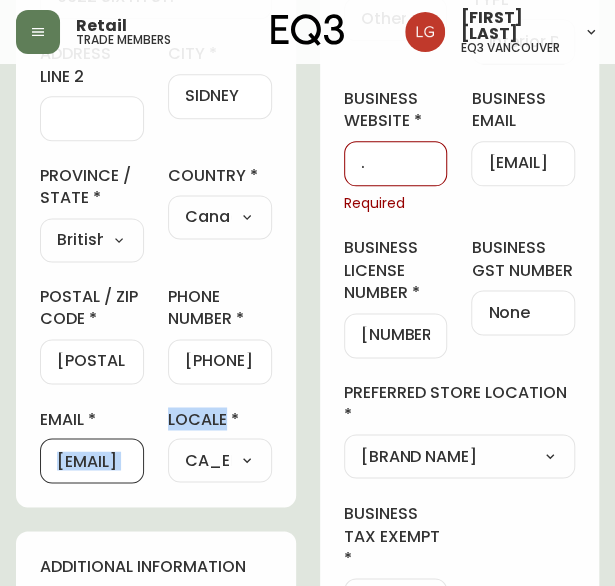 click on "[EMAIL]" at bounding box center (92, 460) 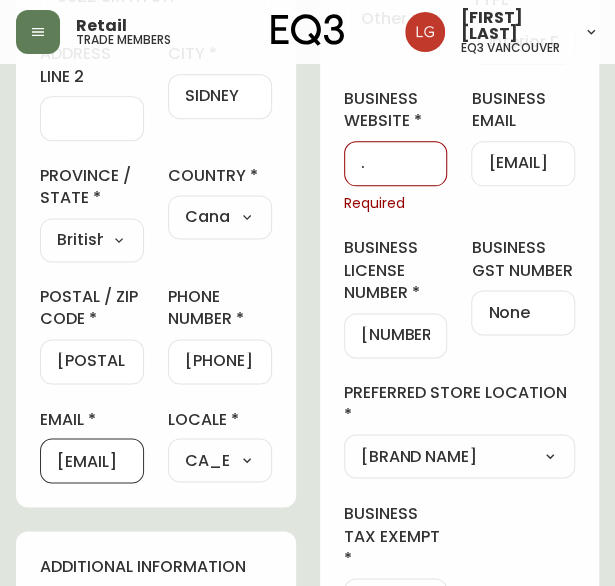 scroll, scrollTop: 0, scrollLeft: 120, axis: horizontal 